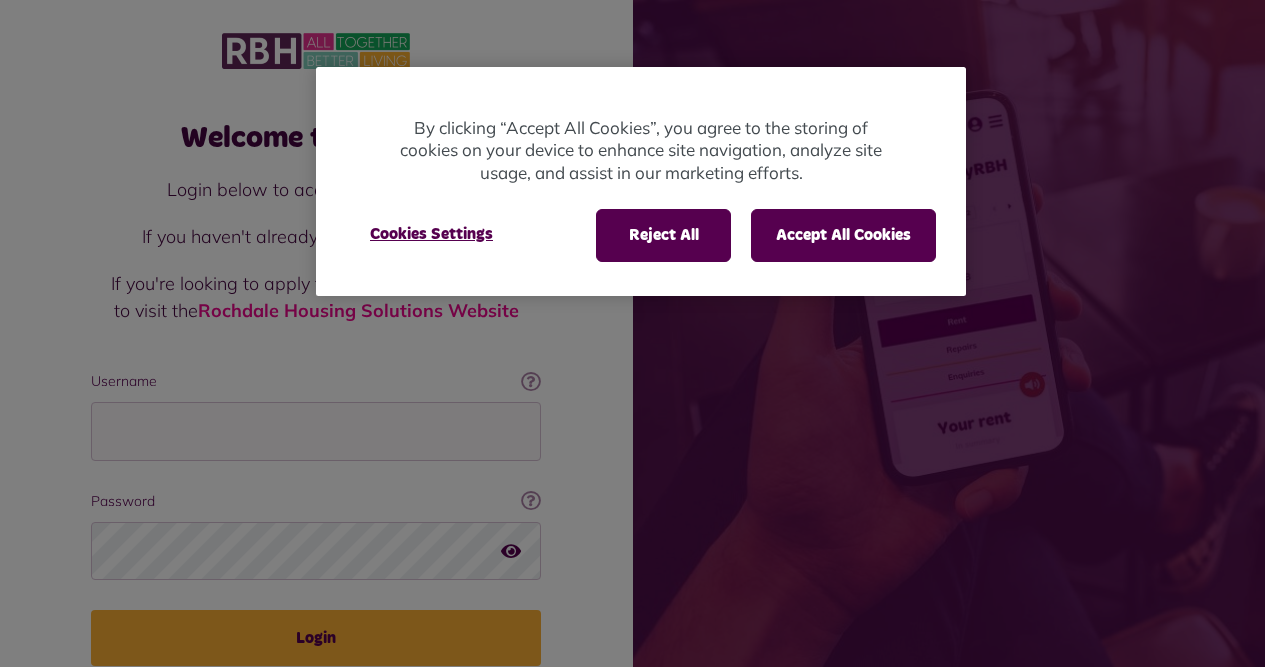 scroll, scrollTop: 0, scrollLeft: 0, axis: both 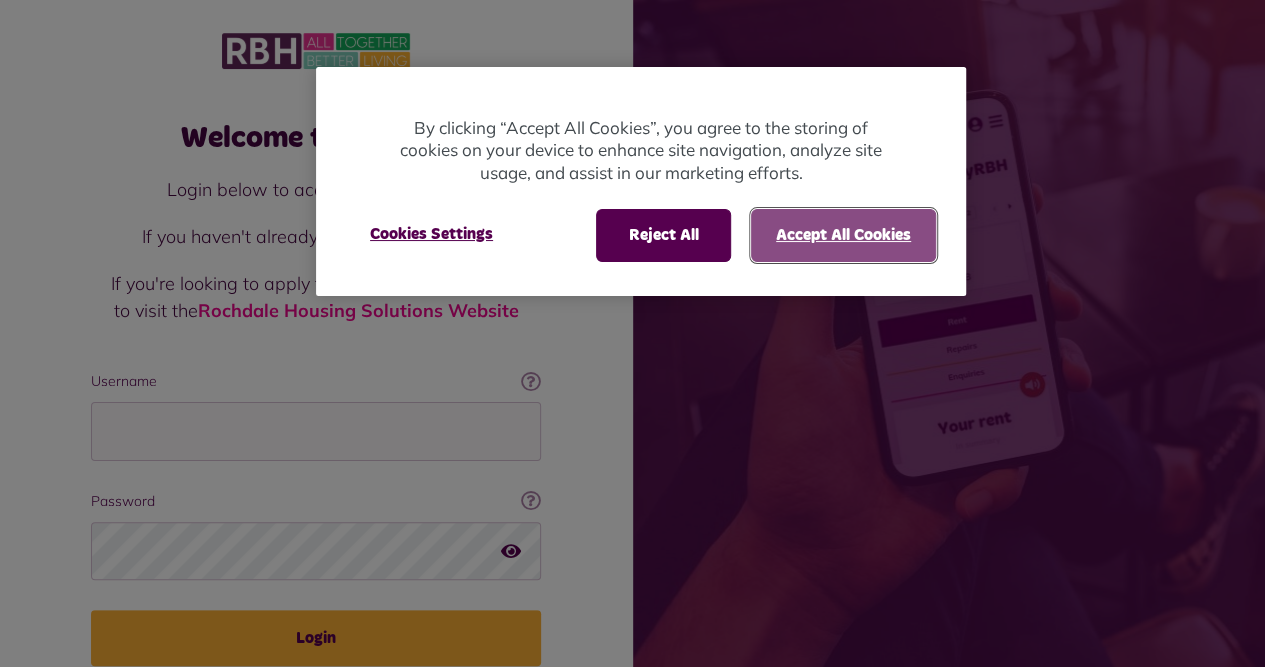 click on "Accept All Cookies" at bounding box center [843, 235] 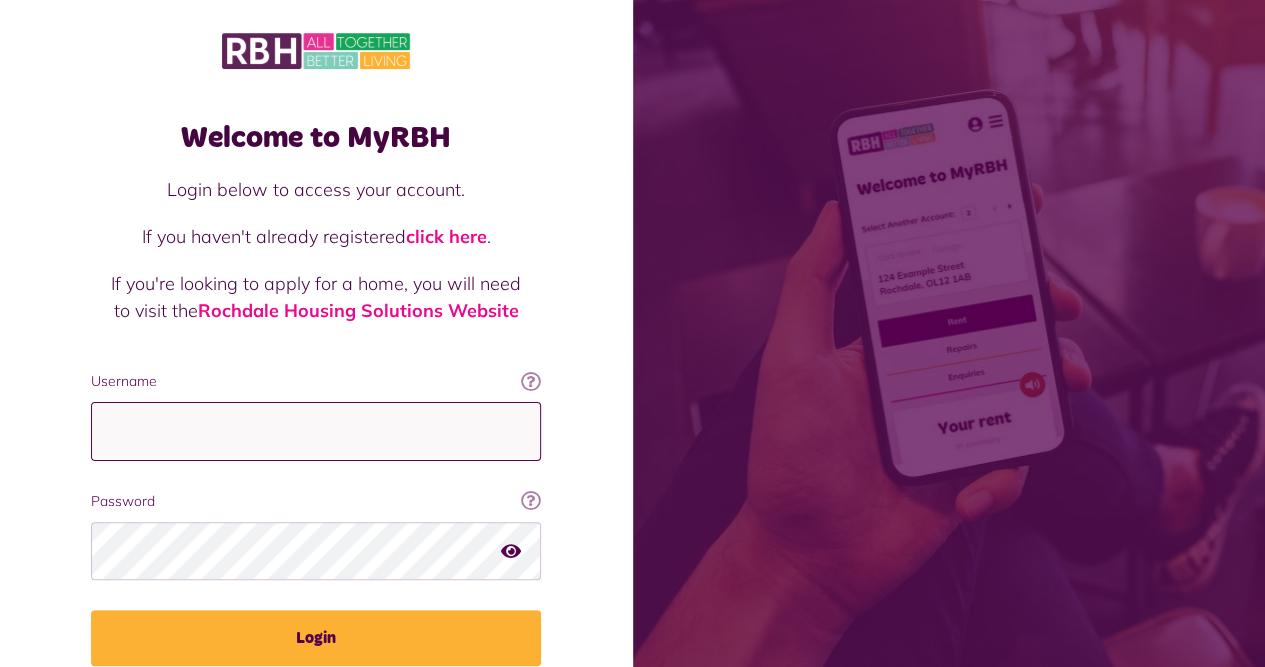 click on "Username" at bounding box center (316, 431) 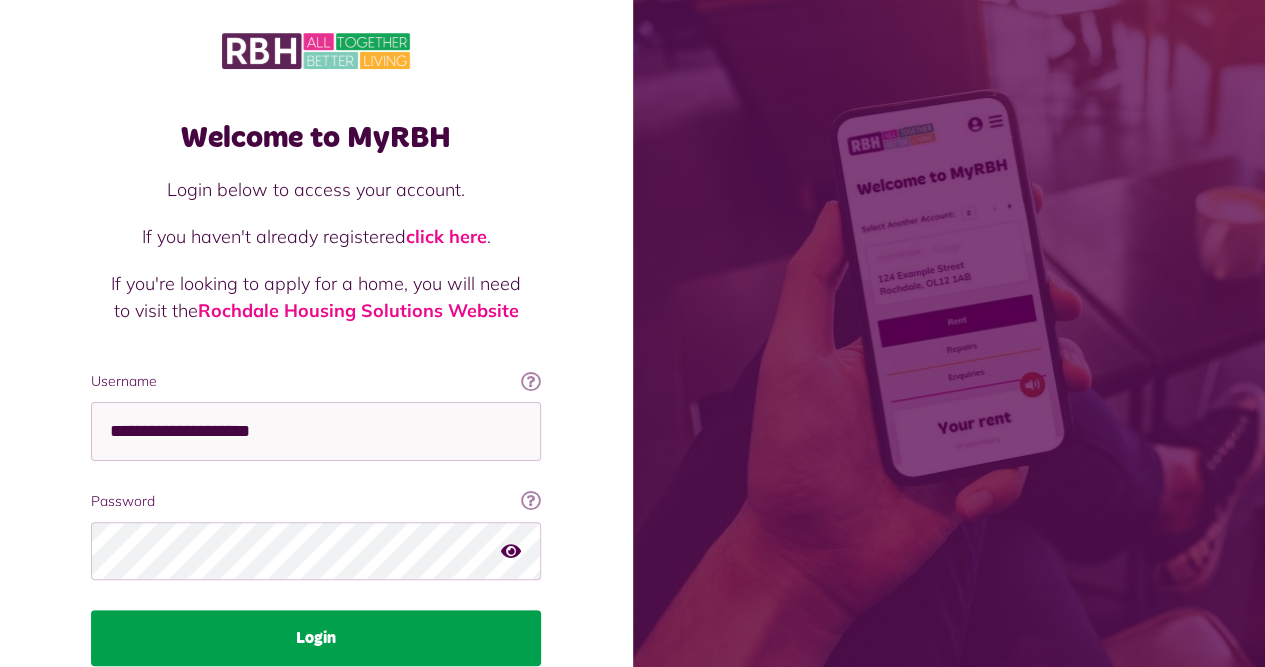 click on "Login" at bounding box center [316, 638] 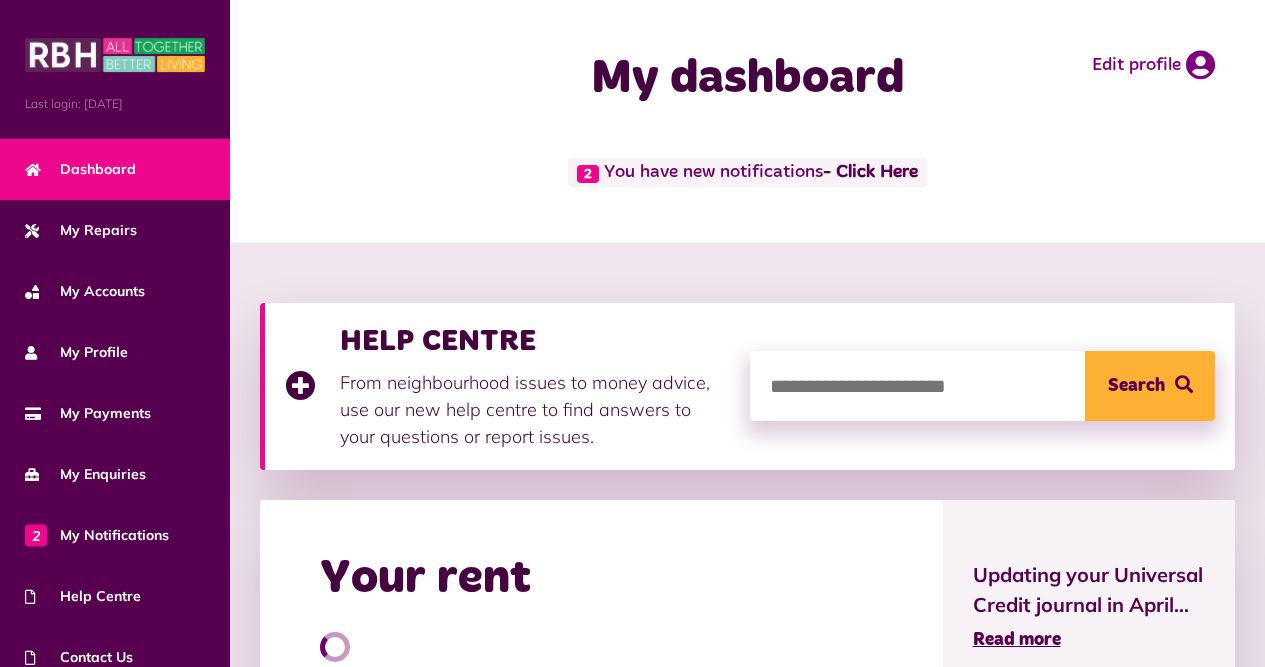 scroll, scrollTop: 0, scrollLeft: 0, axis: both 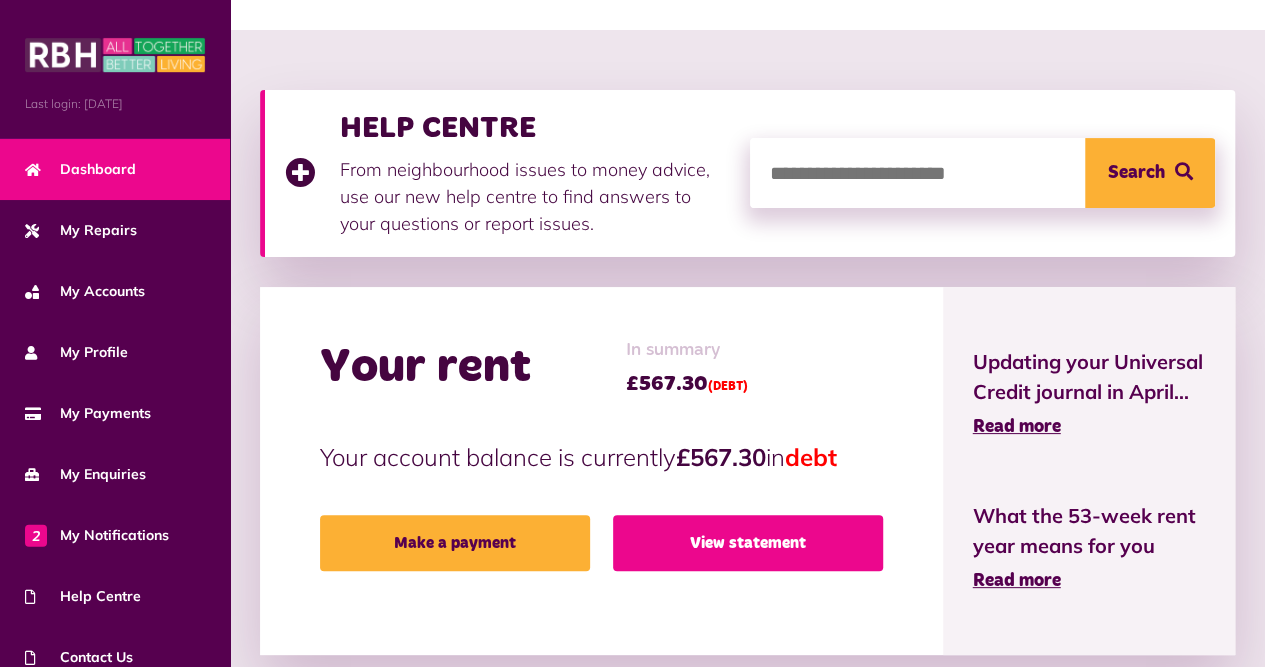 click on "View statement" at bounding box center [748, 543] 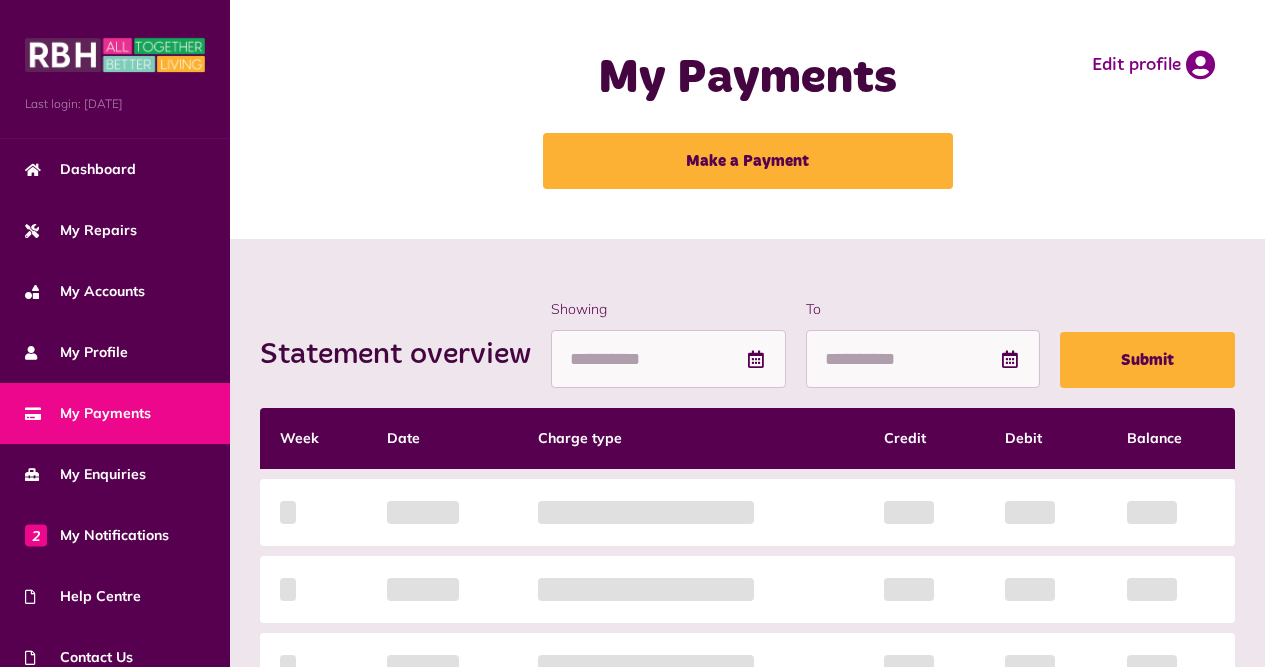 scroll, scrollTop: 0, scrollLeft: 0, axis: both 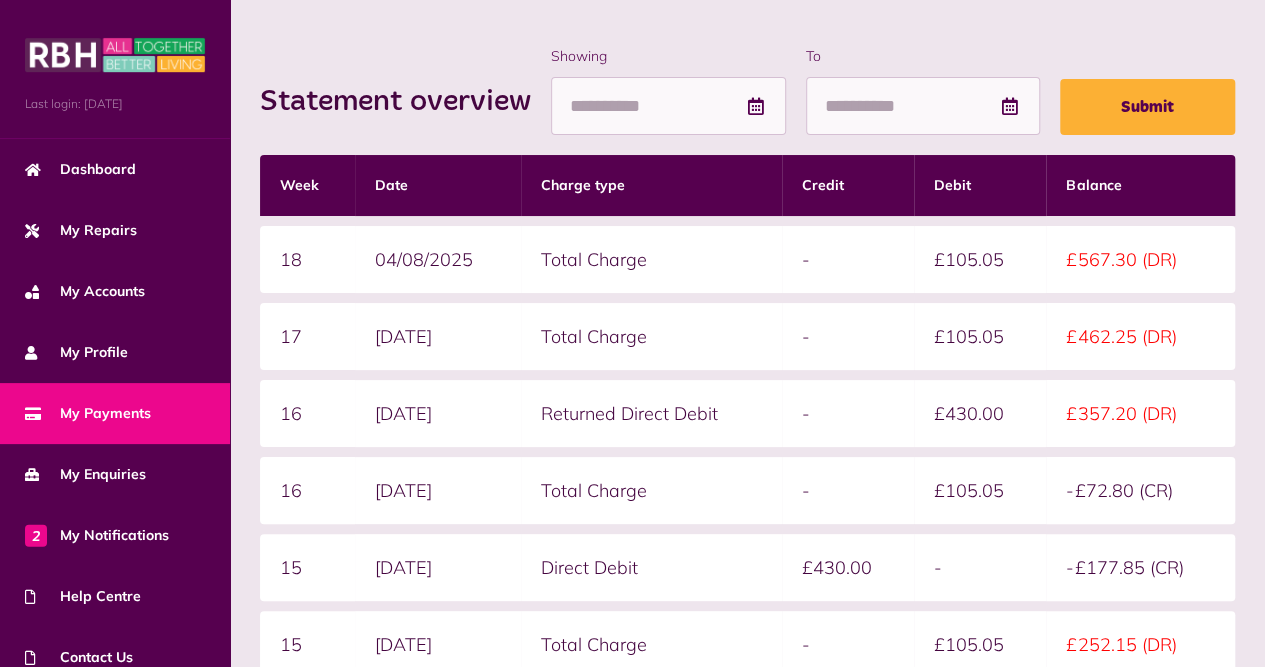 click on "-" at bounding box center [848, 259] 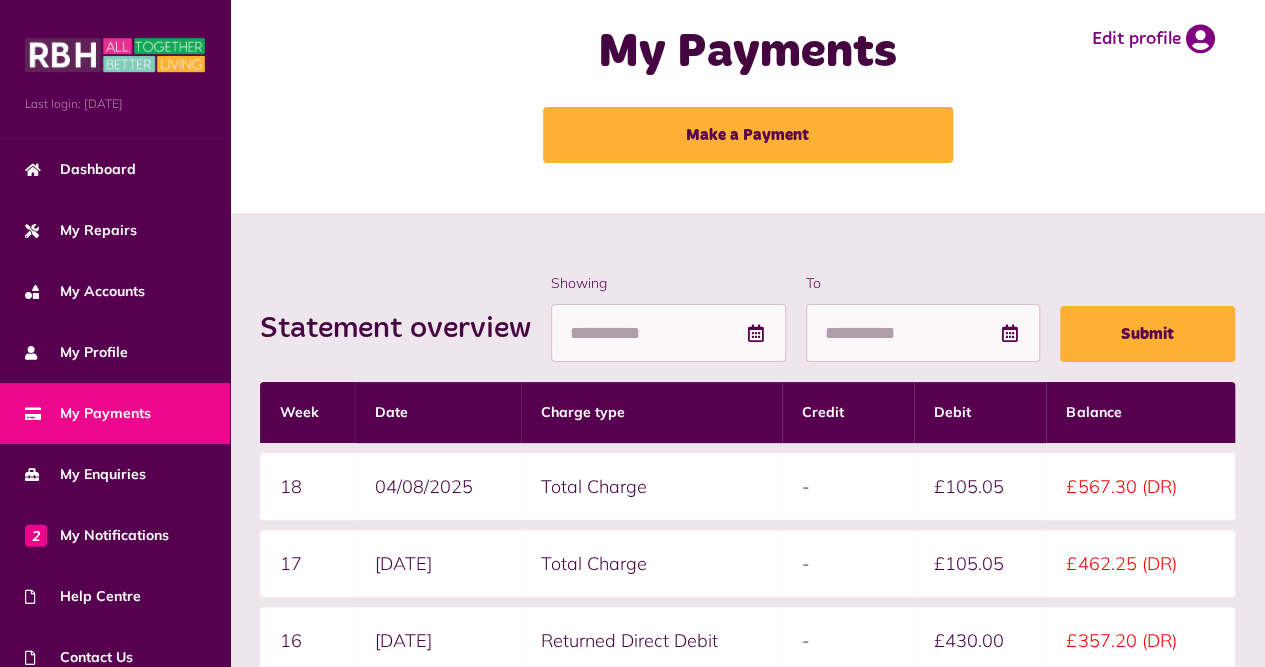 scroll, scrollTop: 7, scrollLeft: 0, axis: vertical 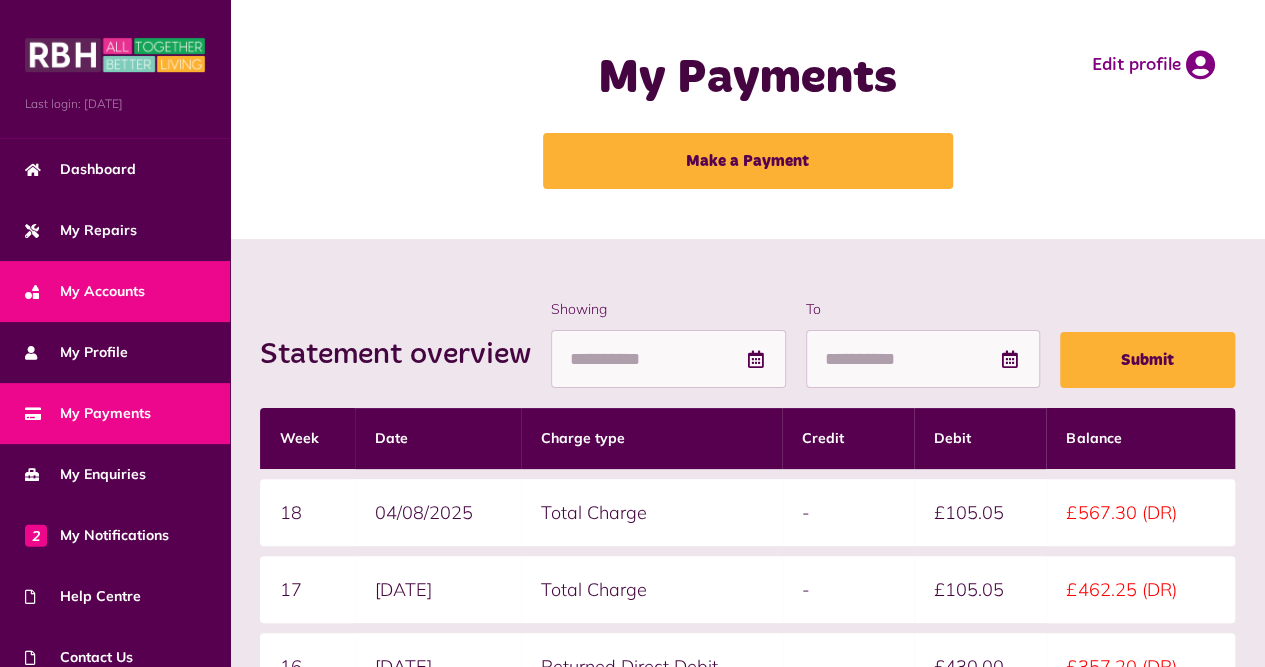 click on "My Accounts" at bounding box center (85, 291) 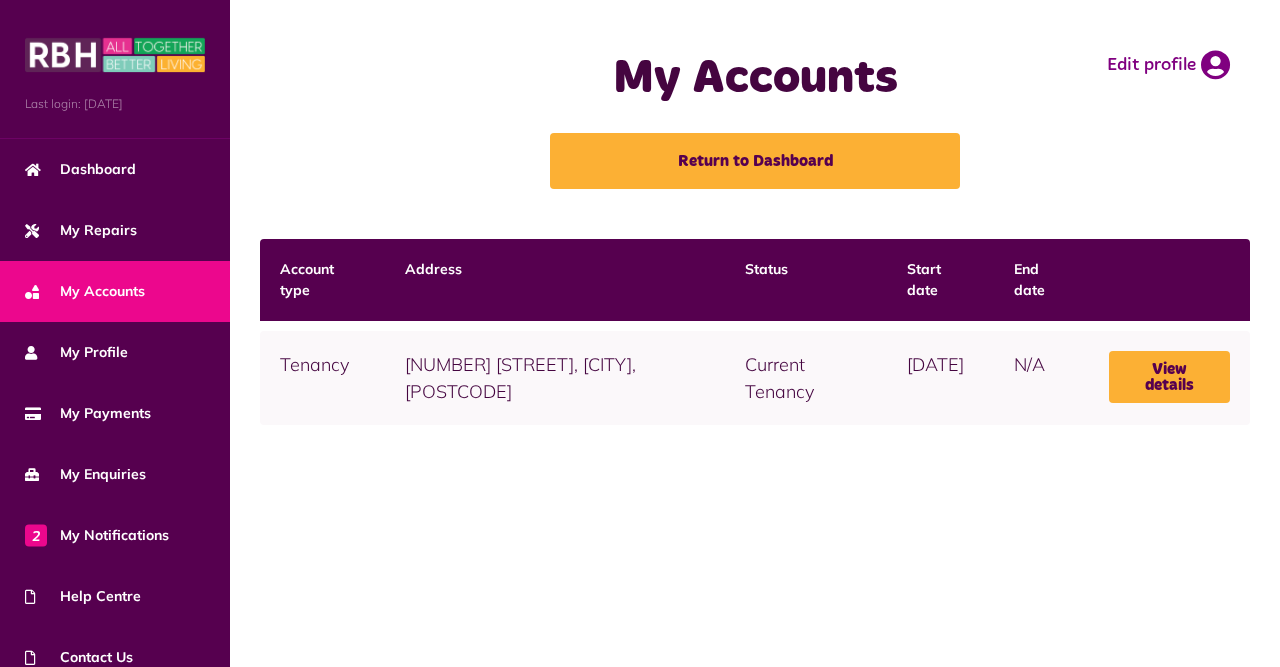 scroll, scrollTop: 0, scrollLeft: 0, axis: both 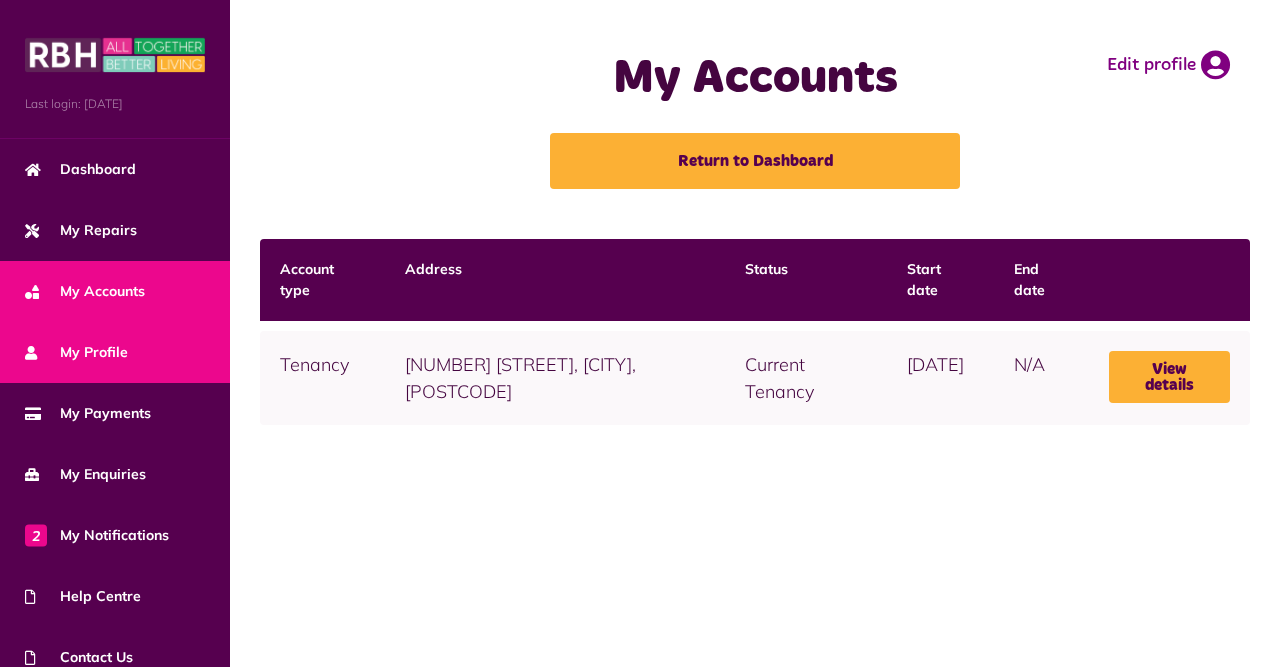click on "My Profile" at bounding box center [76, 352] 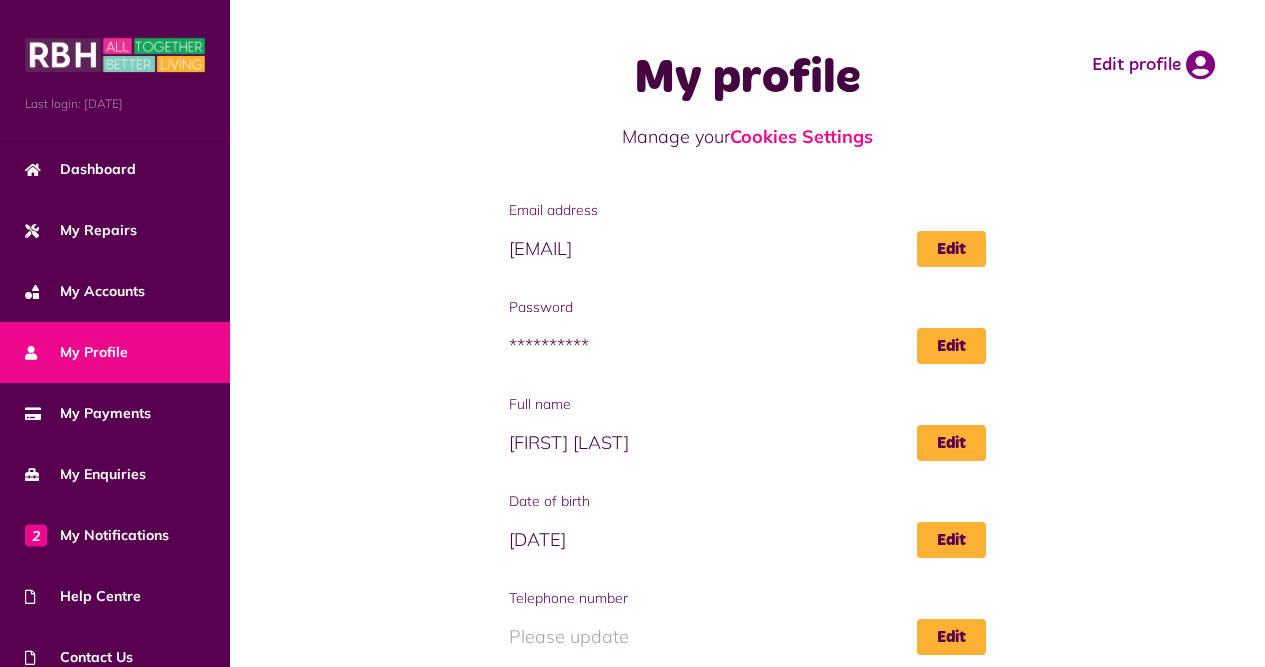 scroll, scrollTop: 0, scrollLeft: 0, axis: both 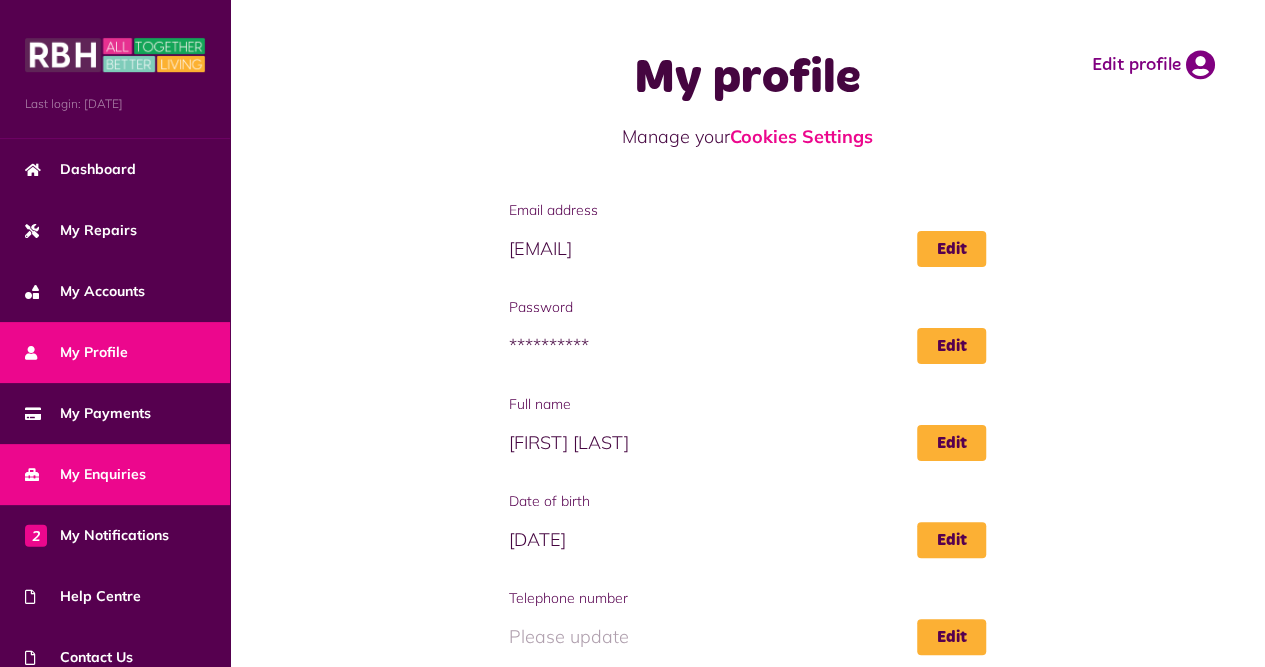 click on "My Enquiries" at bounding box center [85, 474] 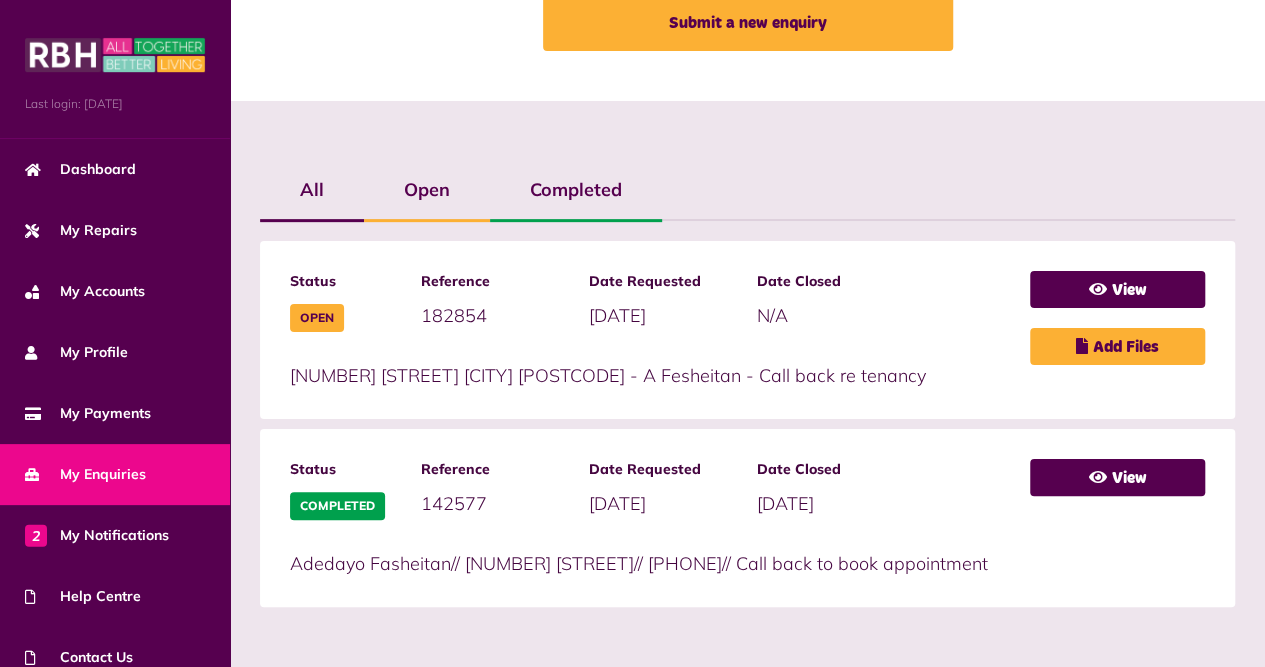 scroll, scrollTop: 377, scrollLeft: 0, axis: vertical 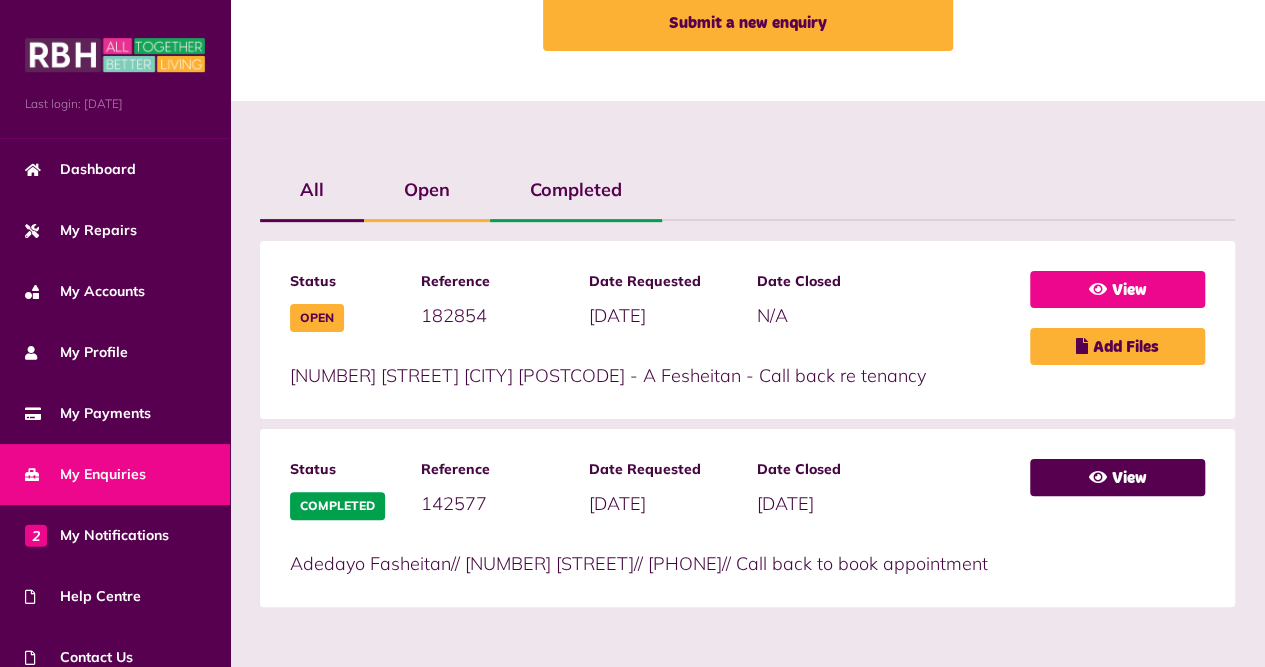 click on "View" at bounding box center [1117, 289] 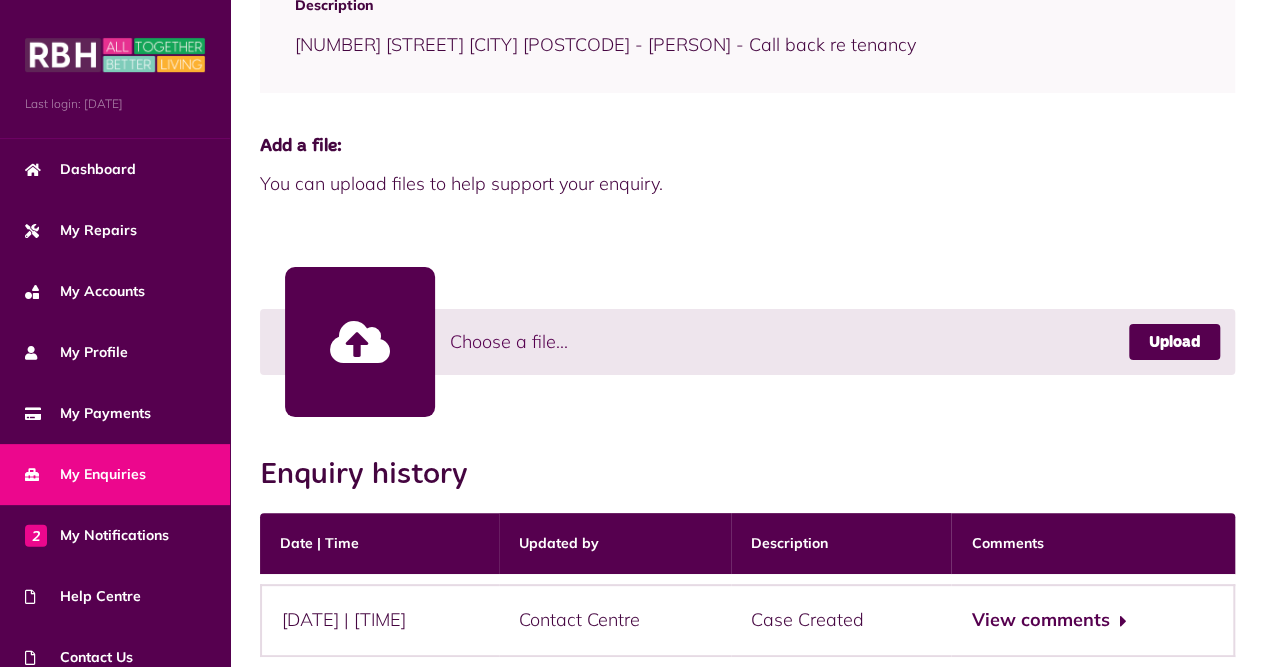 scroll, scrollTop: 516, scrollLeft: 0, axis: vertical 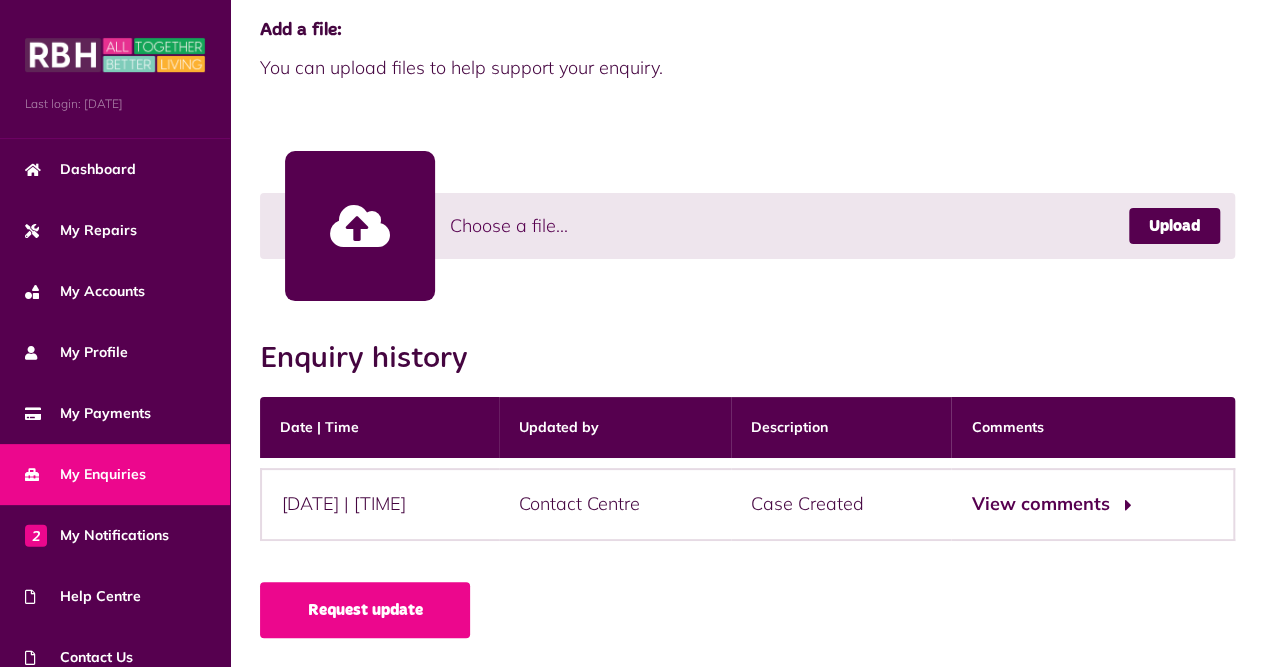 click on "View comments" at bounding box center [1048, 504] 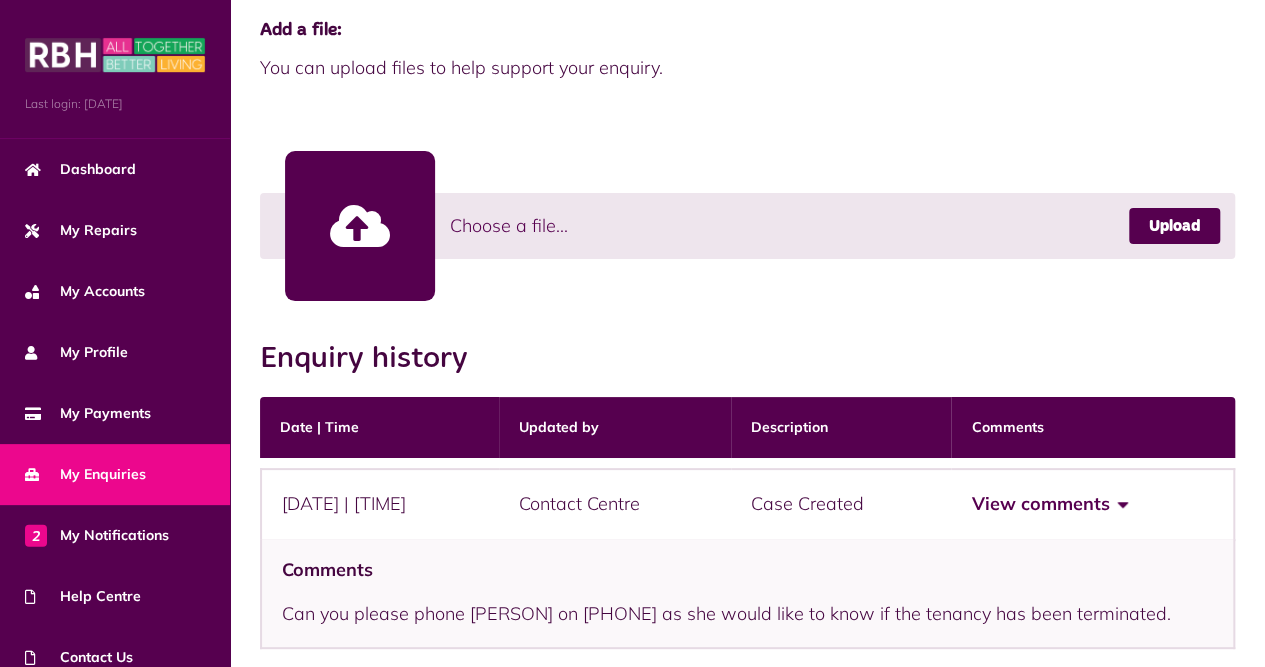 type 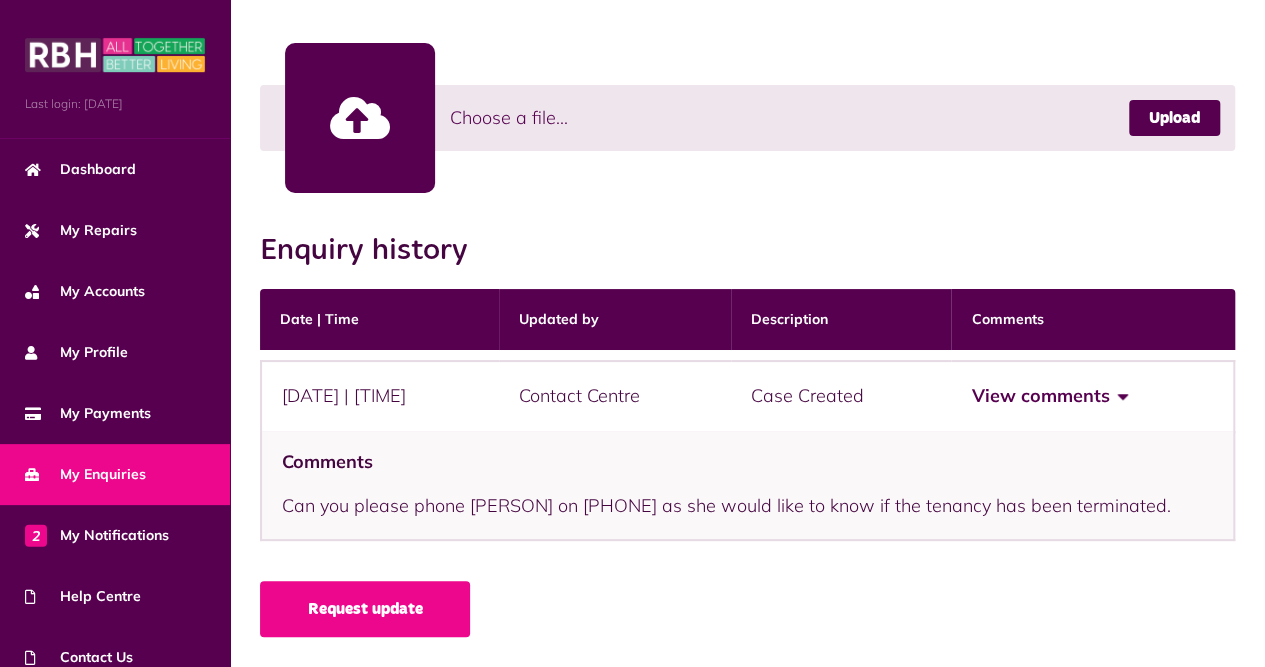 scroll, scrollTop: 636, scrollLeft: 0, axis: vertical 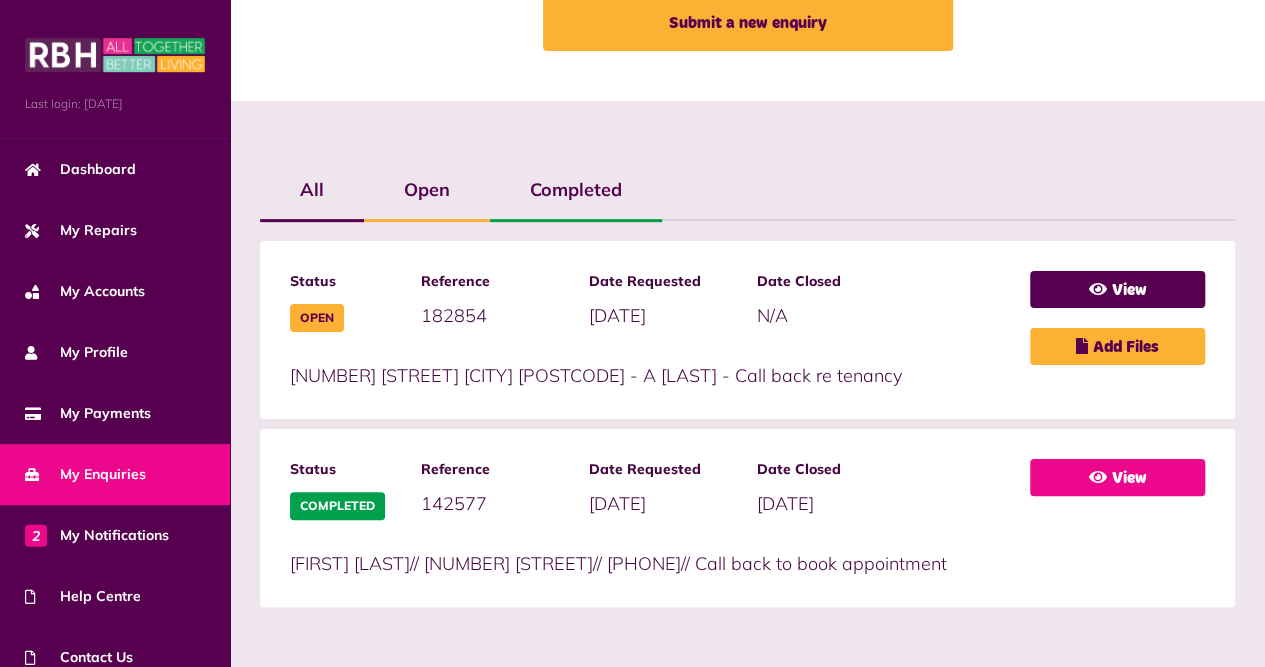 click on "View" at bounding box center (1117, 477) 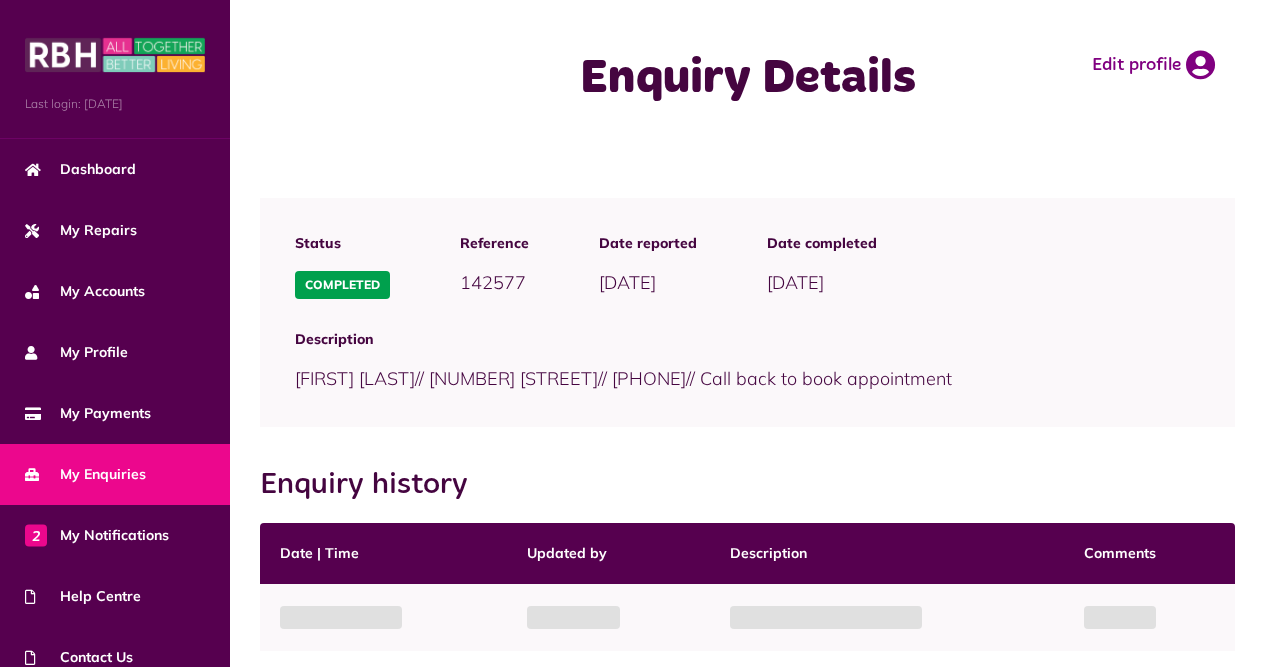scroll, scrollTop: 0, scrollLeft: 0, axis: both 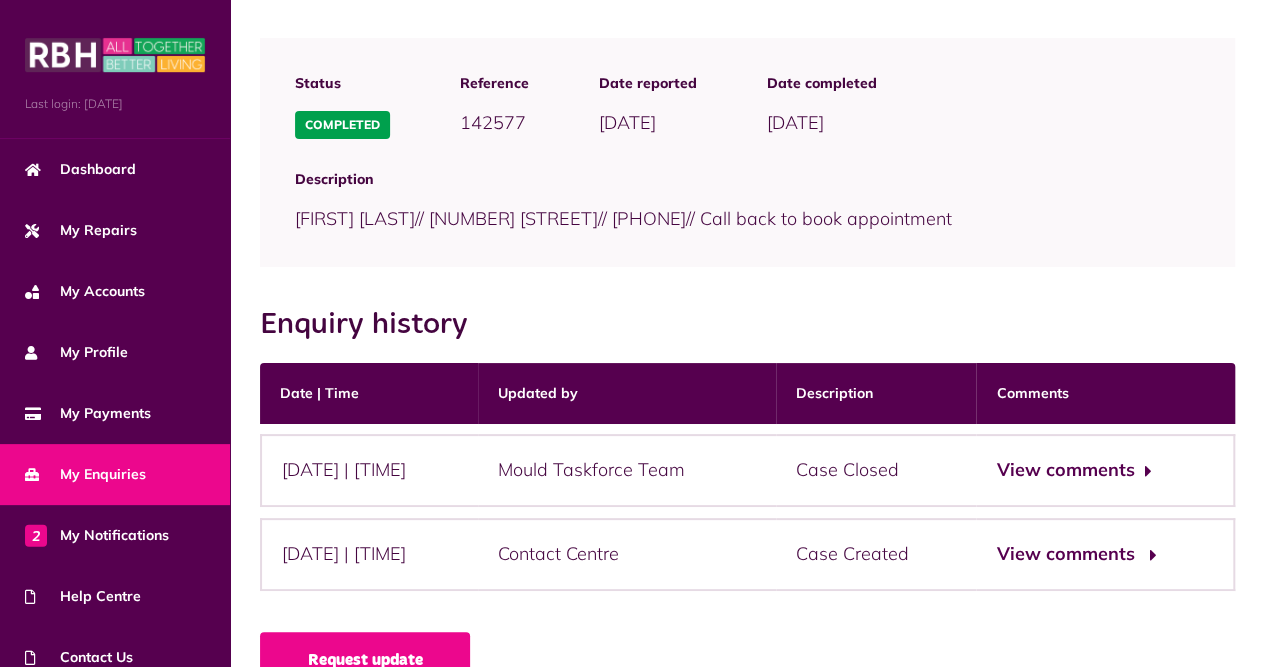 click on "View comments" at bounding box center [1073, 554] 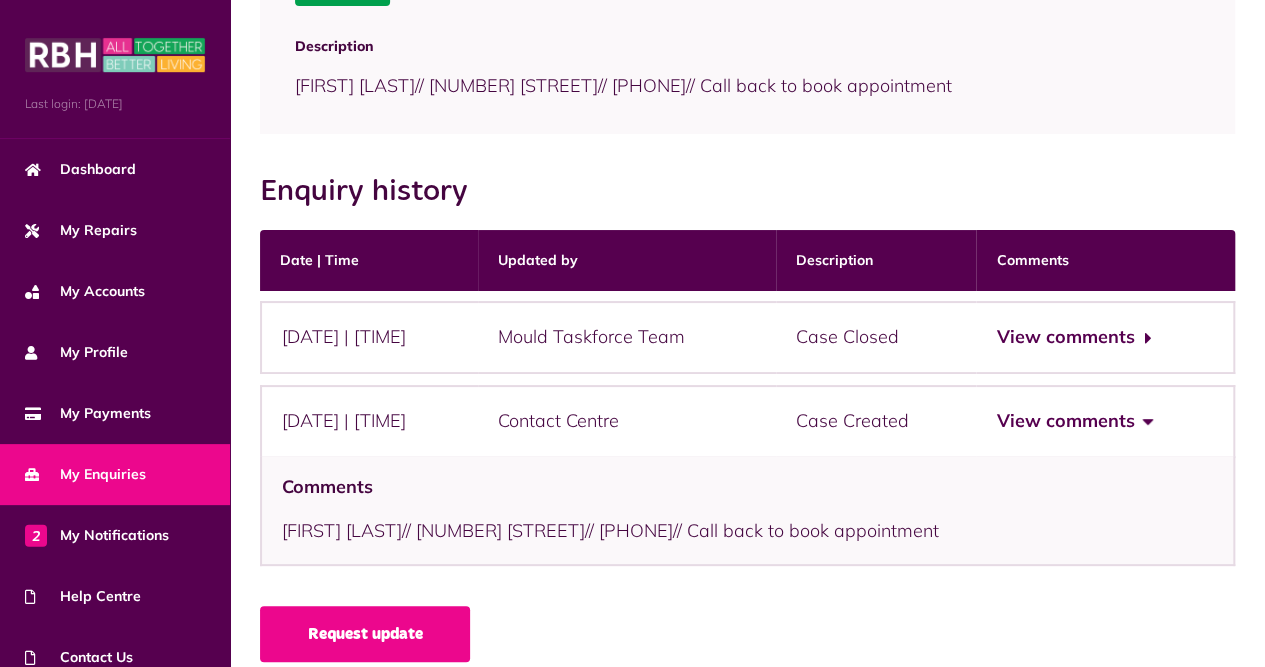 scroll, scrollTop: 317, scrollLeft: 0, axis: vertical 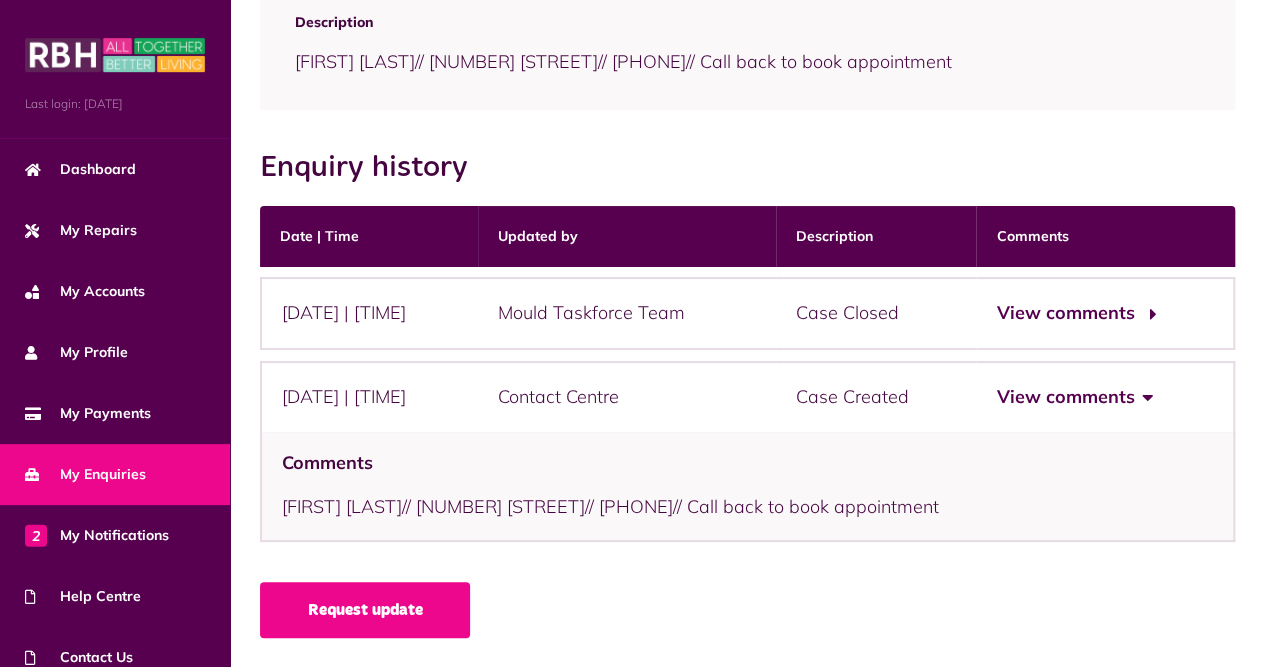 click on "View comments" at bounding box center [1073, 313] 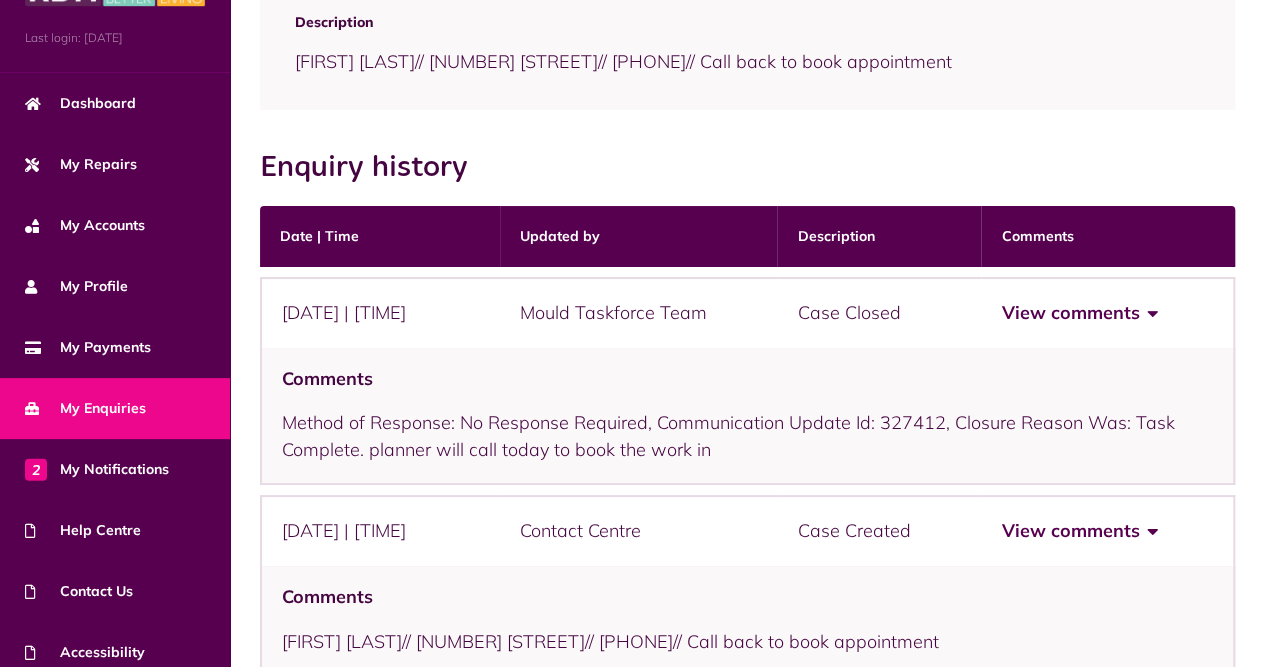 scroll, scrollTop: 80, scrollLeft: 0, axis: vertical 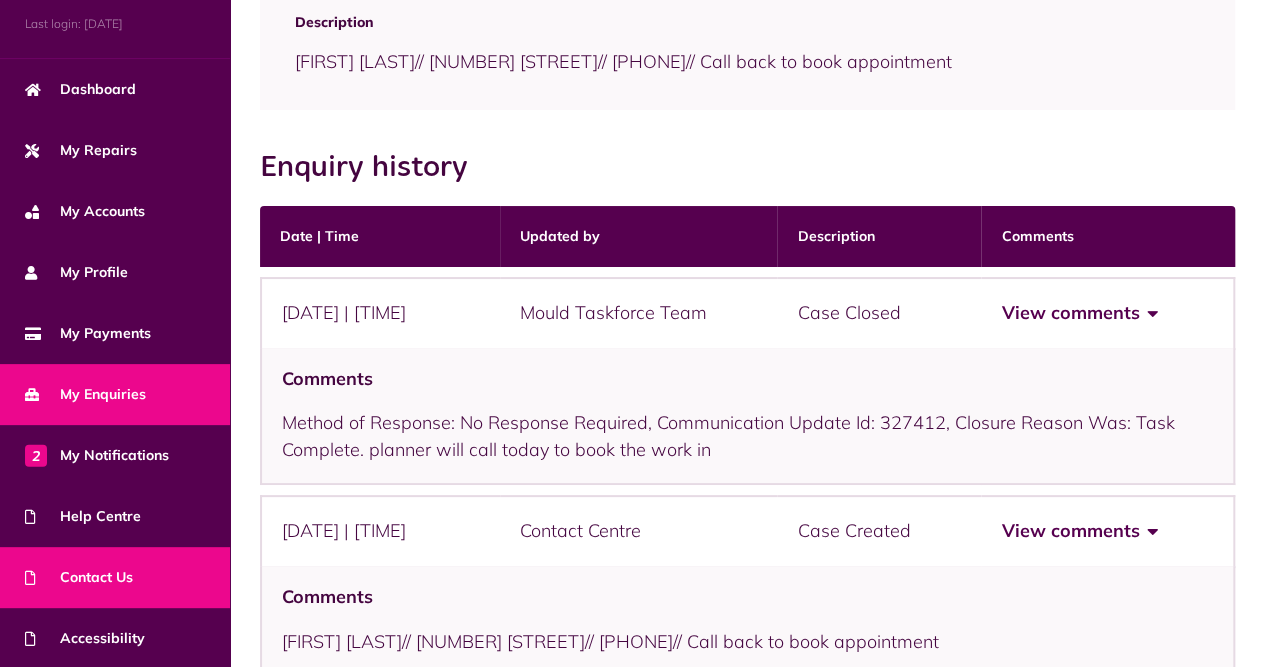 click on "Contact Us" at bounding box center (79, 577) 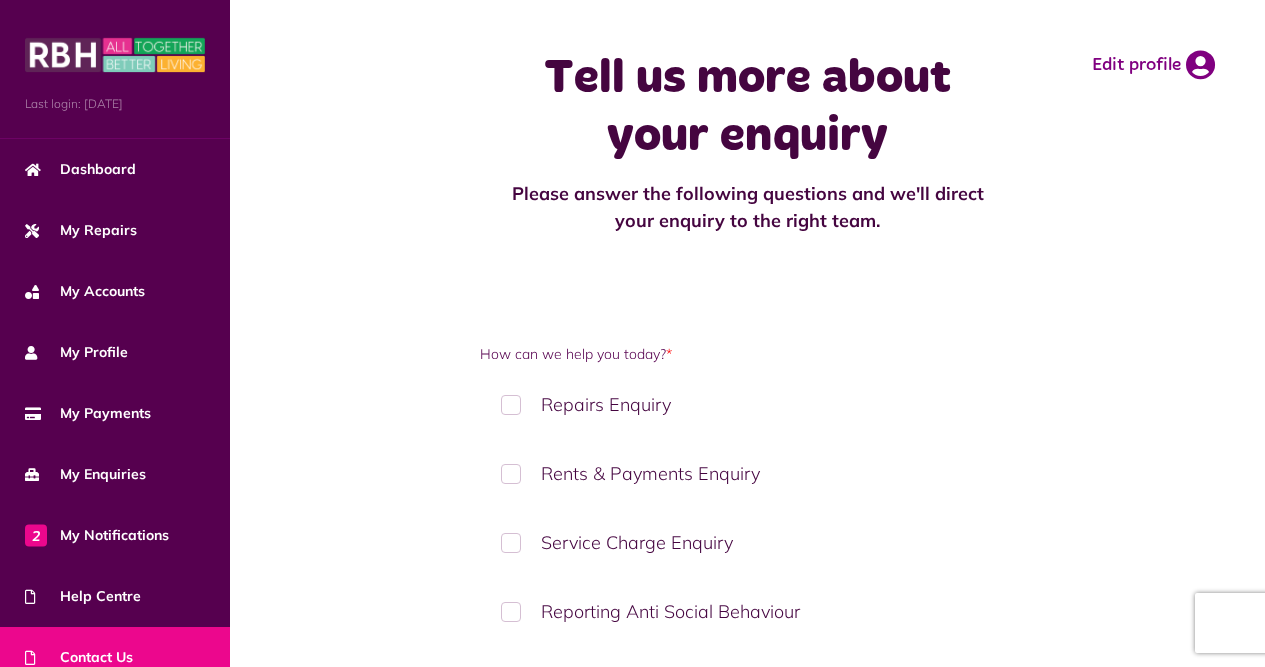 scroll, scrollTop: 0, scrollLeft: 0, axis: both 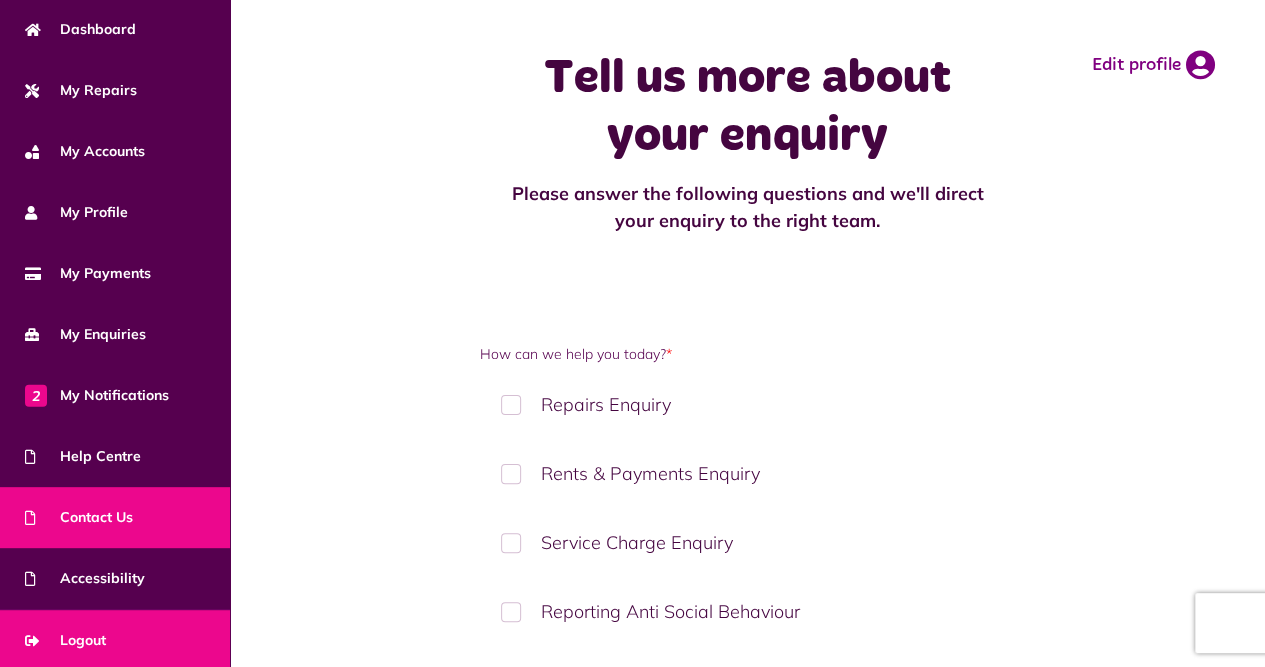 click on "Logout" at bounding box center (115, 640) 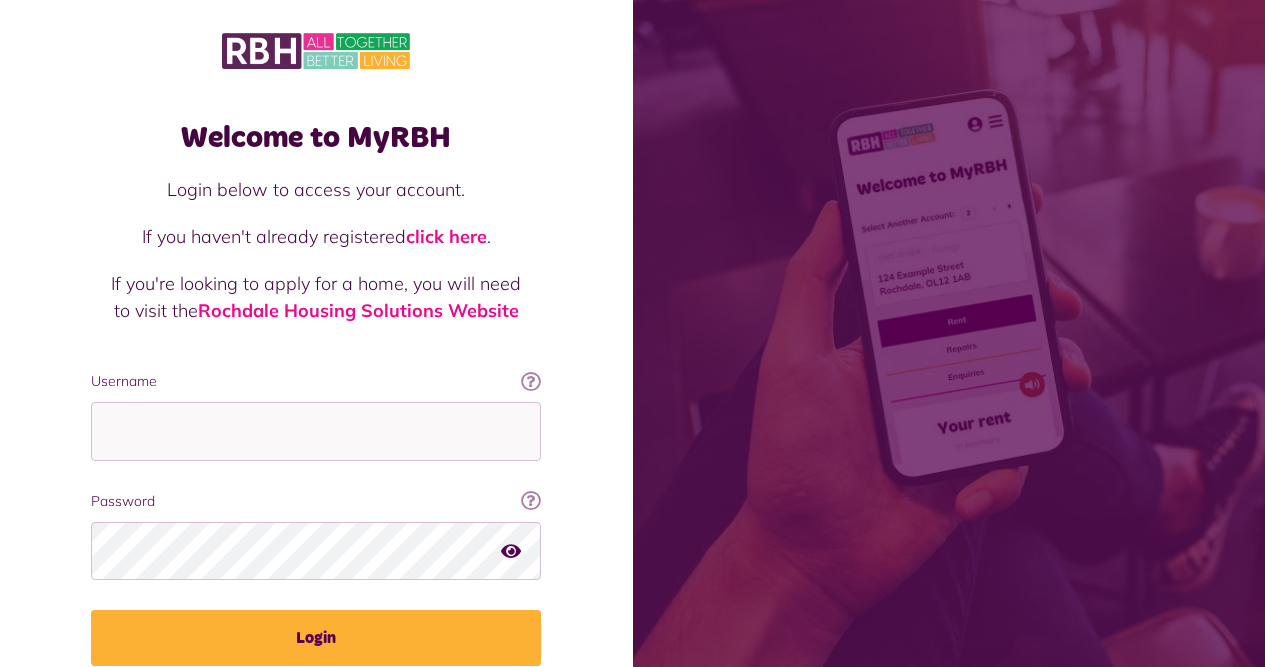 scroll, scrollTop: 0, scrollLeft: 0, axis: both 